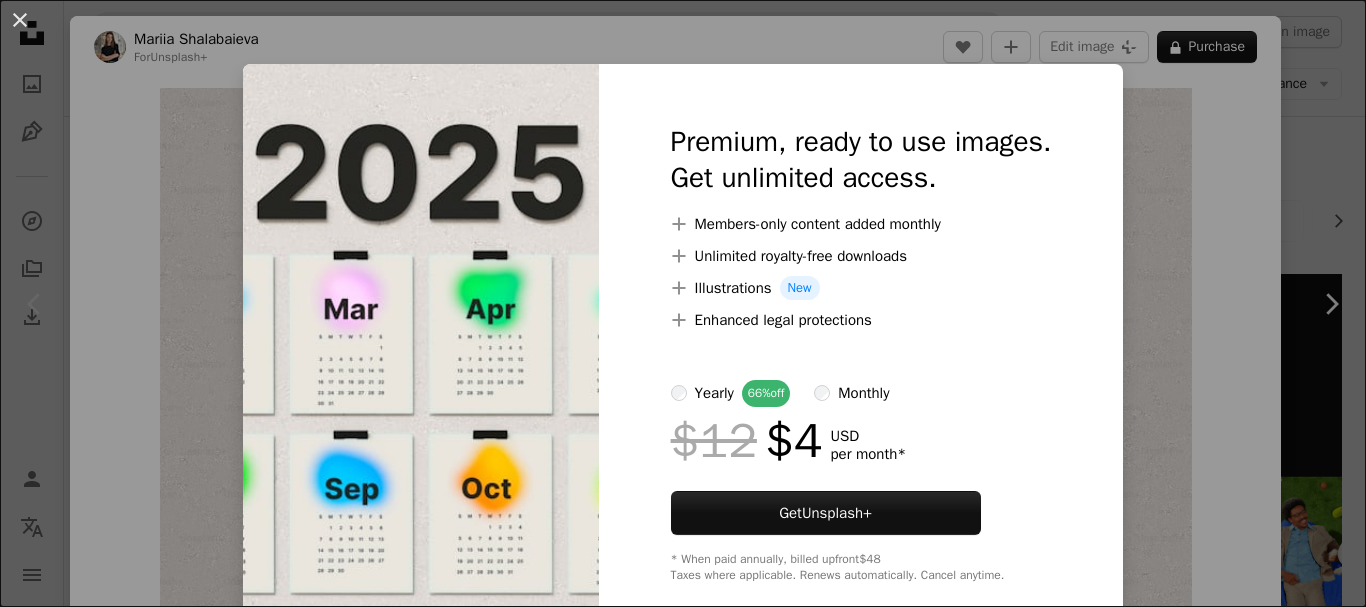 scroll, scrollTop: 0, scrollLeft: 0, axis: both 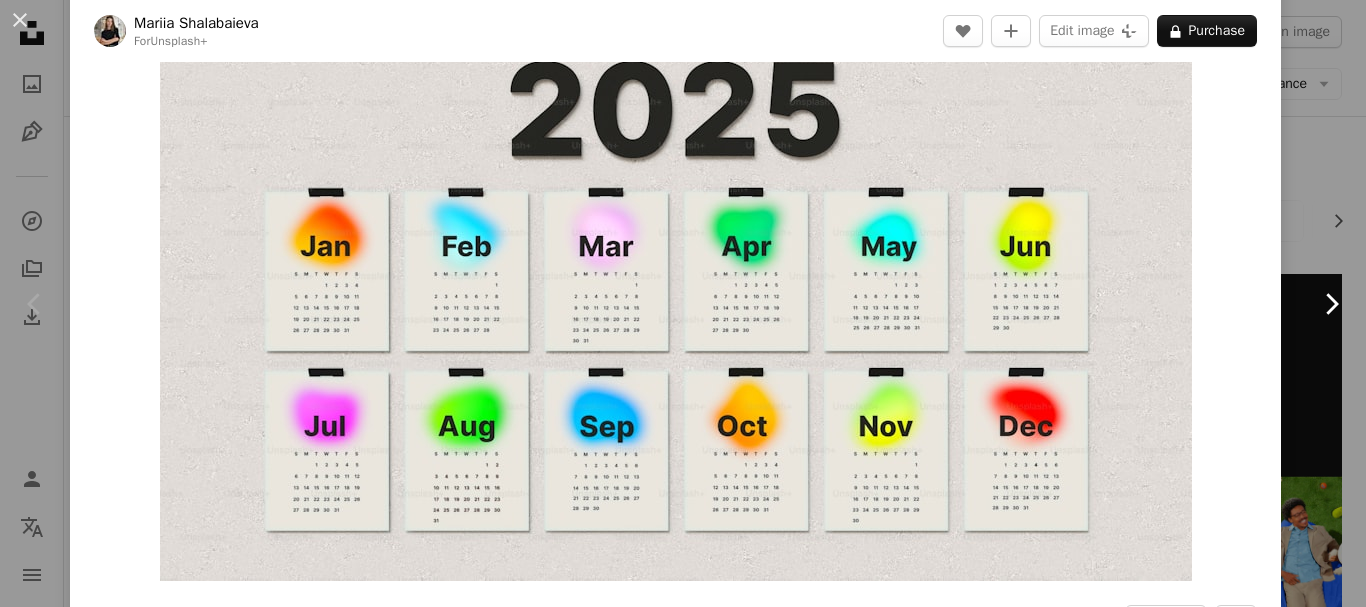 click on "Chevron right" 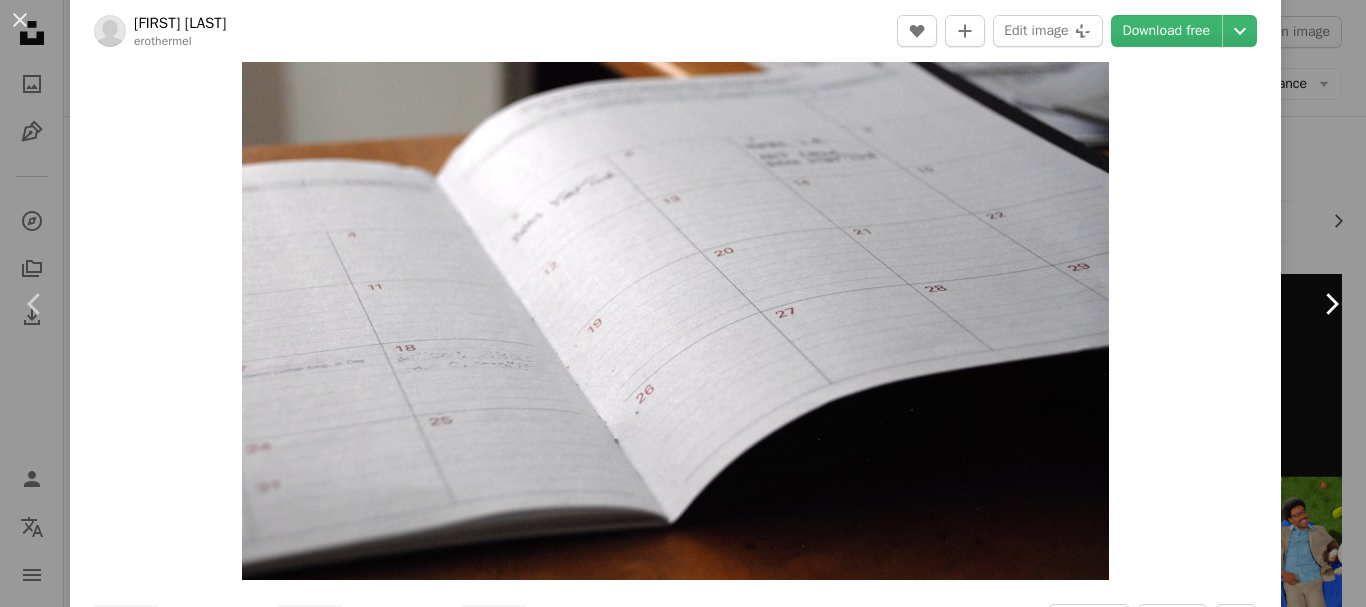 scroll, scrollTop: 0, scrollLeft: 0, axis: both 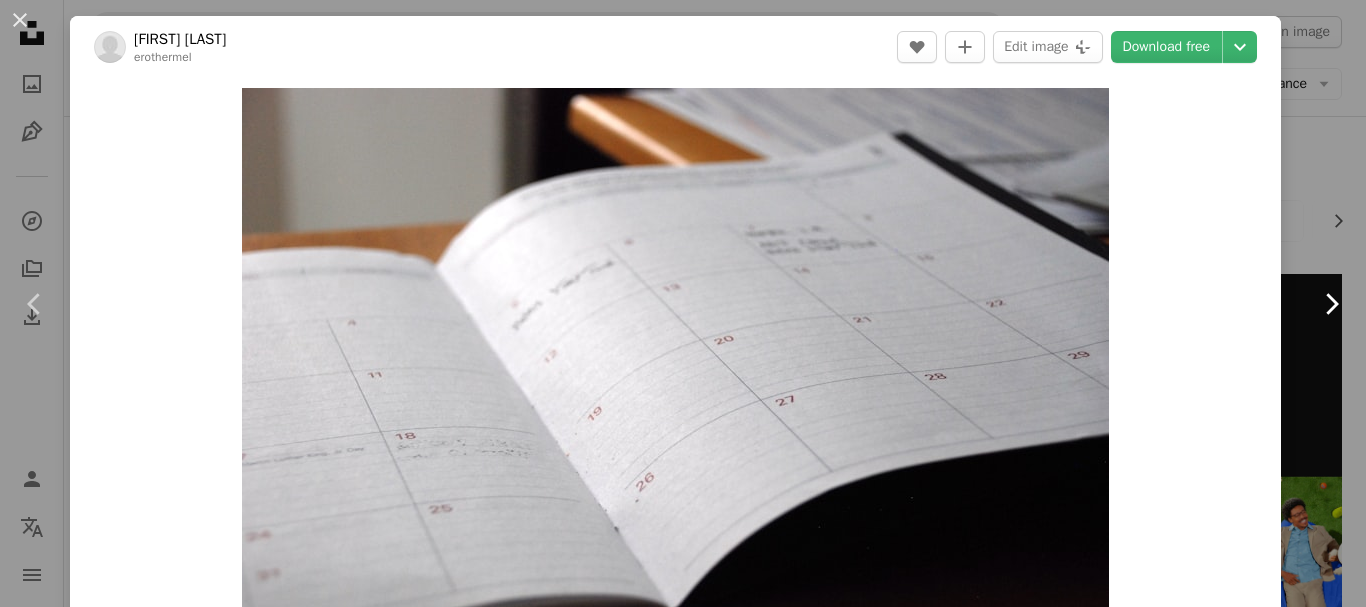 click on "Chevron right" 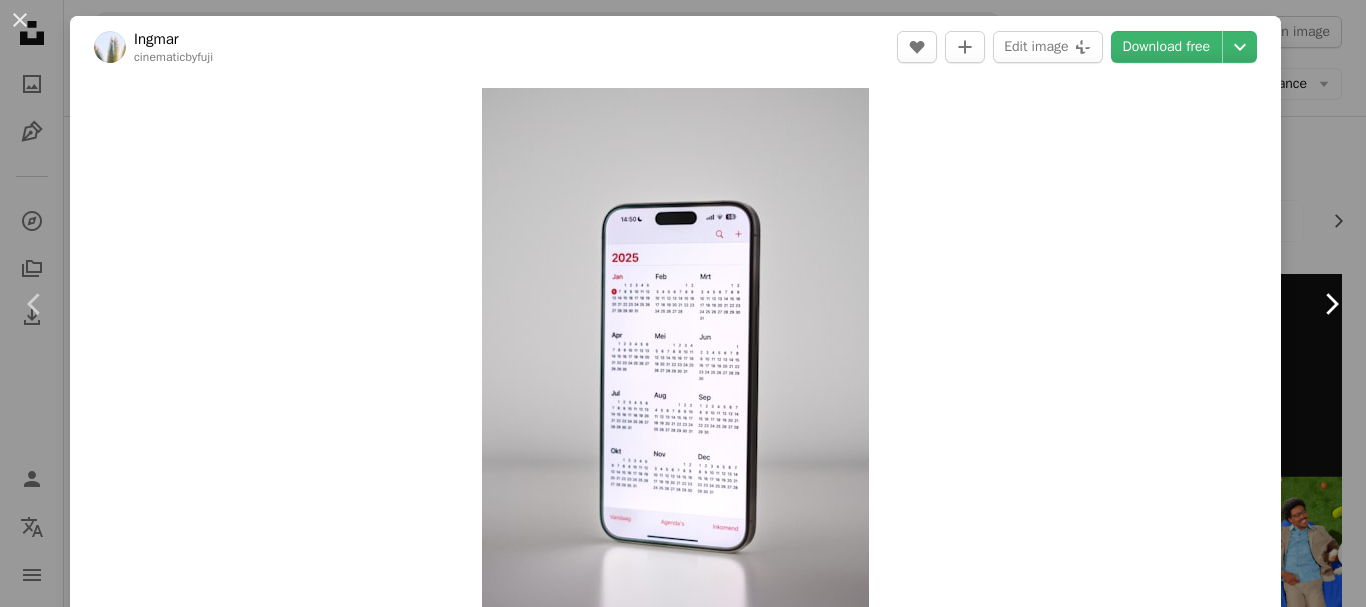 click on "Chevron right" 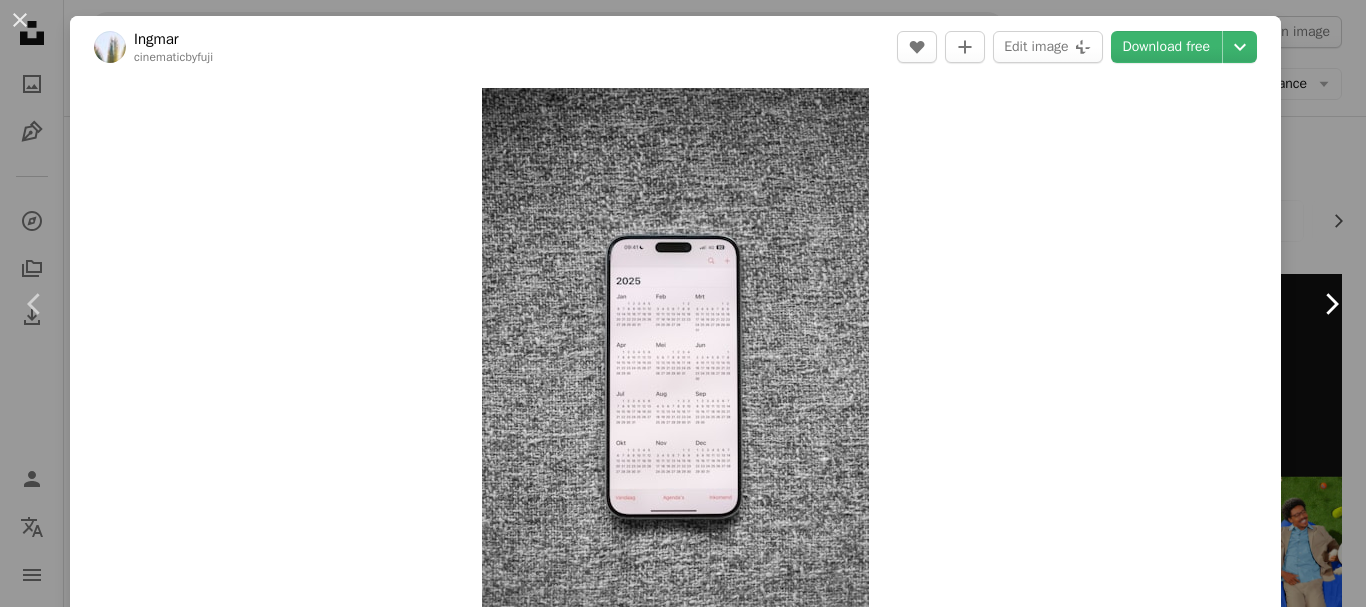 click on "Chevron right" 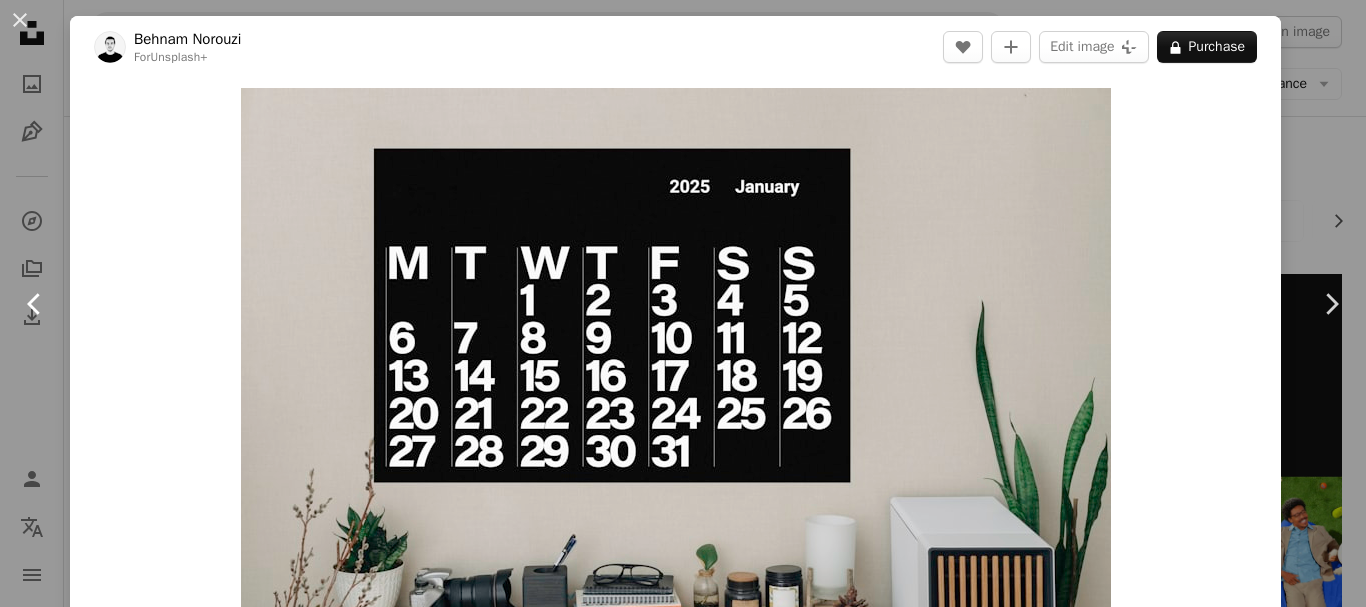 click on "Chevron left" 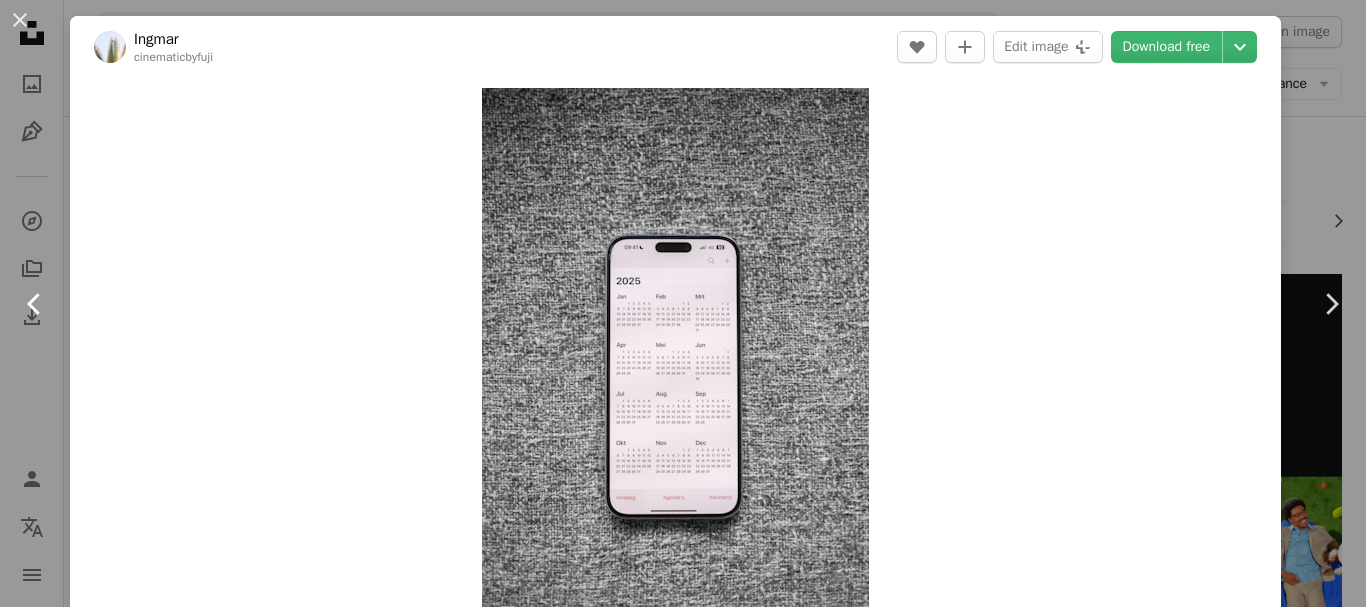click on "Chevron left" 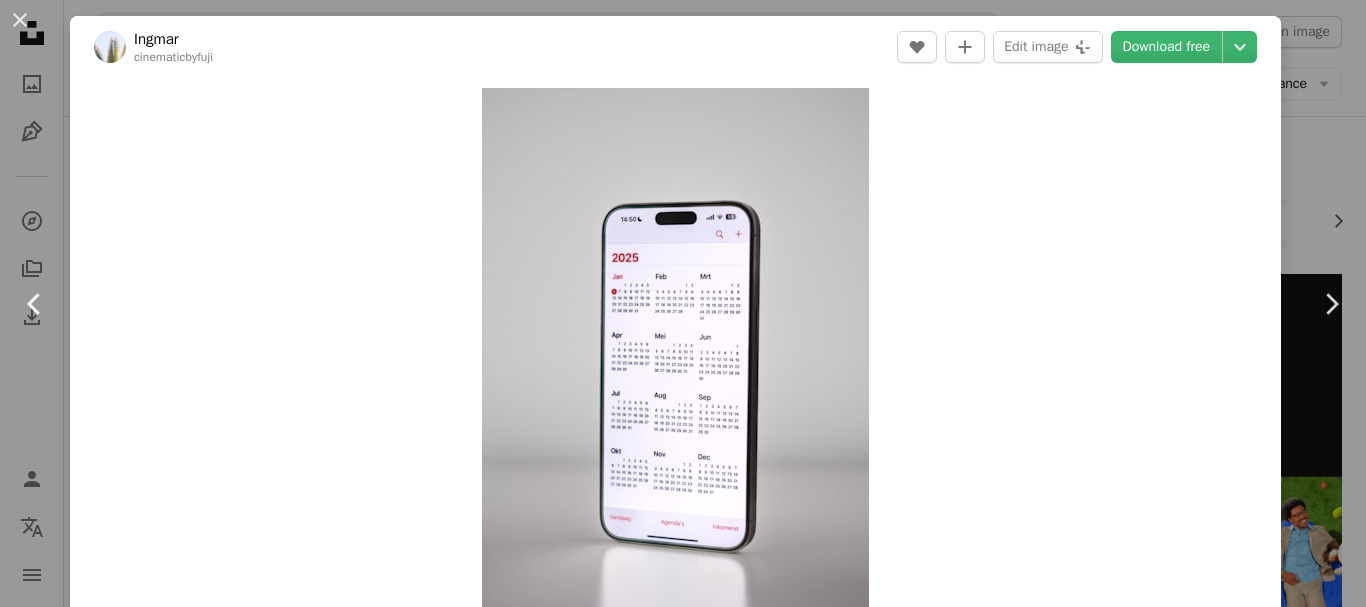 click on "Chevron left" 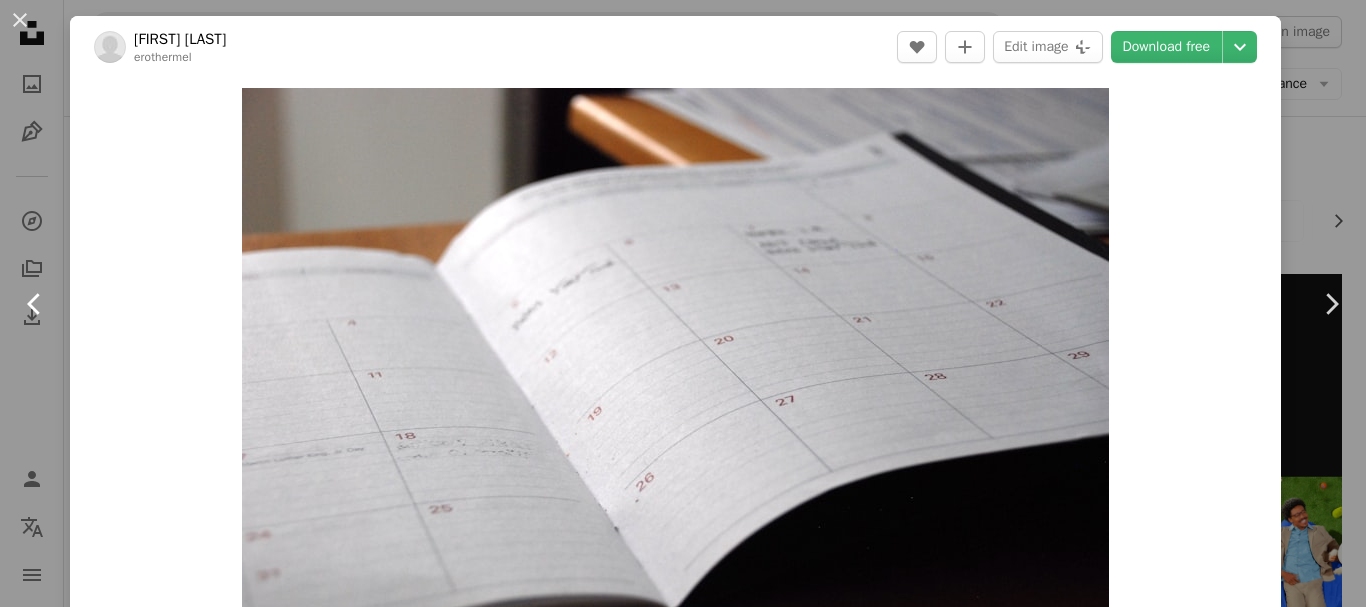 click on "Chevron left" 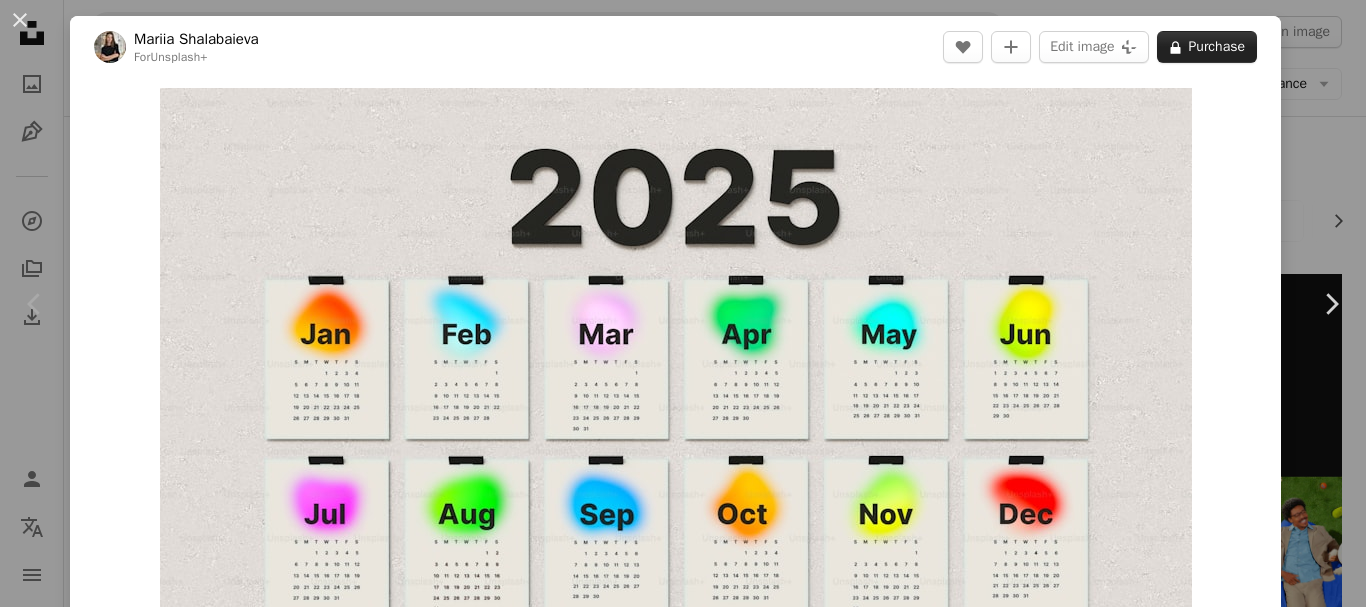 click on "A lock   Purchase" at bounding box center [1207, 47] 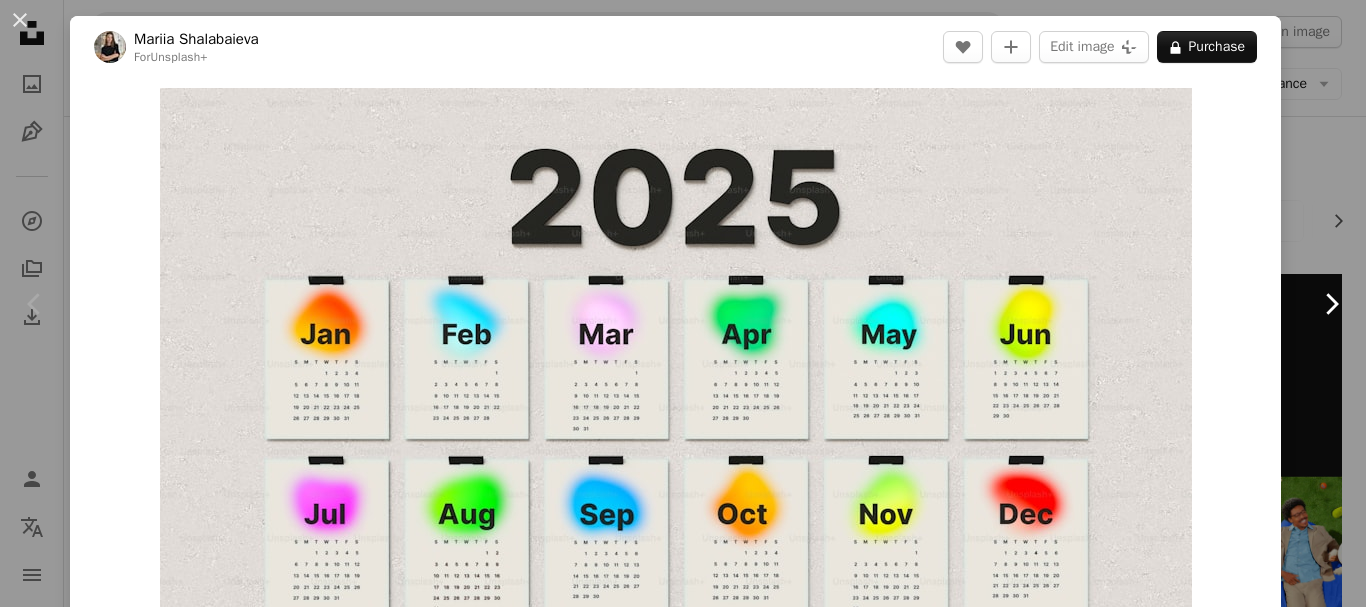 click on "Chevron right" 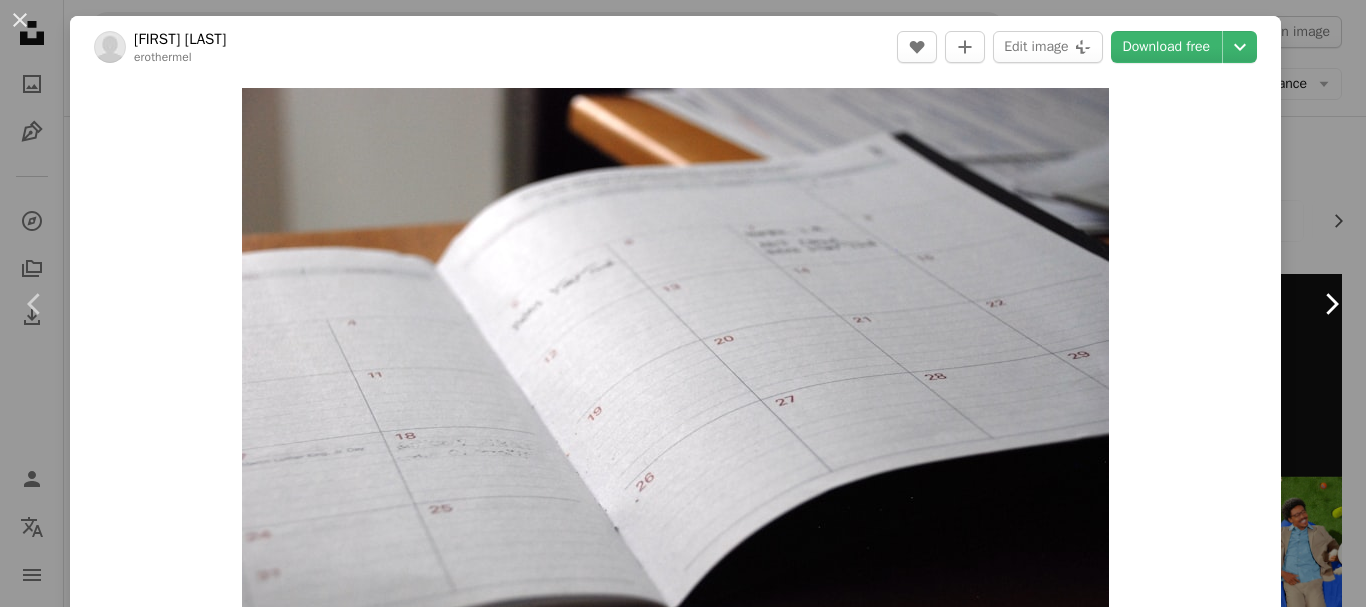 click on "Chevron right" 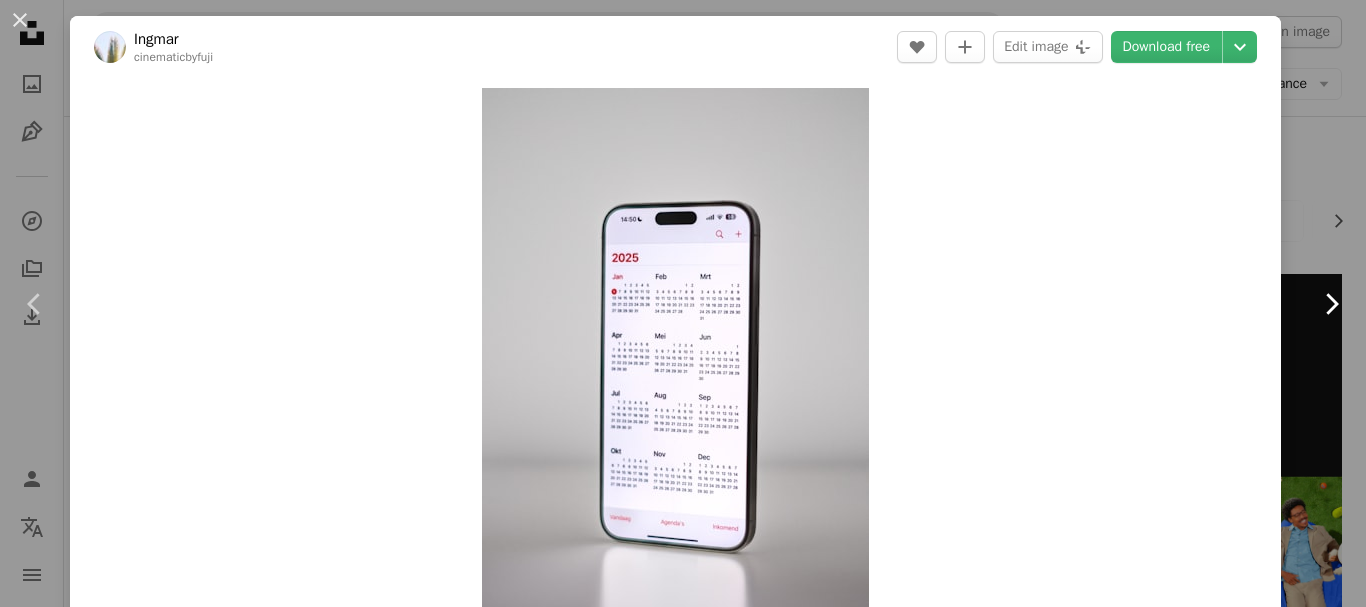 click on "Chevron right" 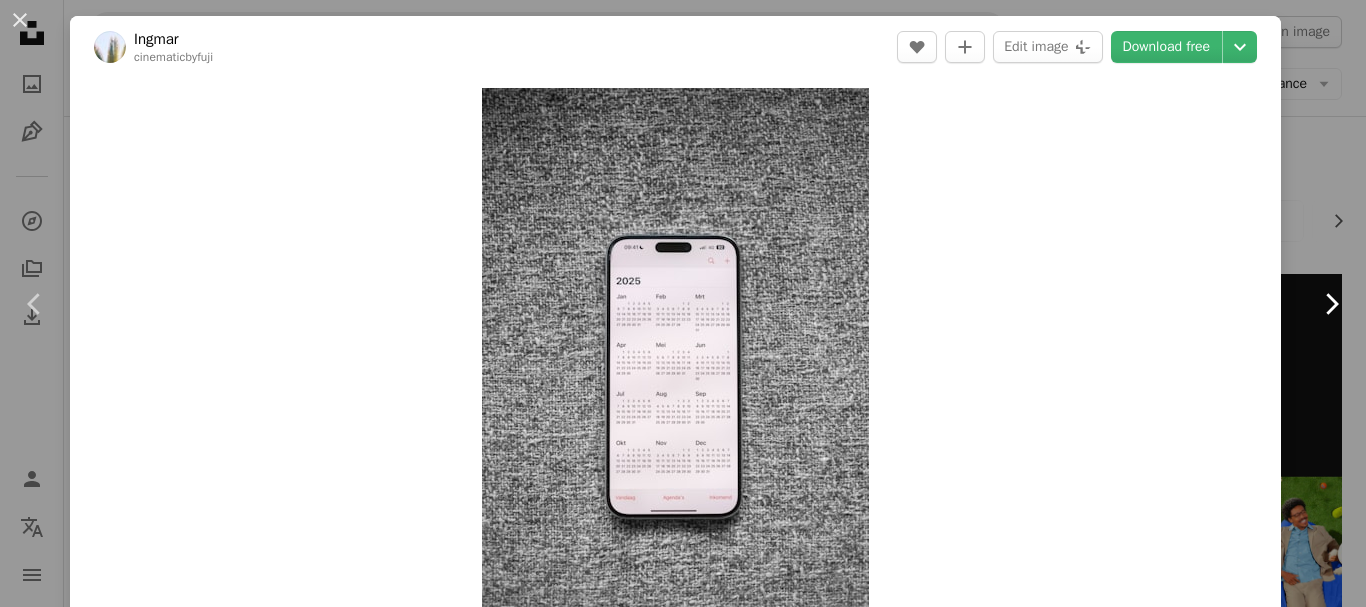 click on "Chevron right" 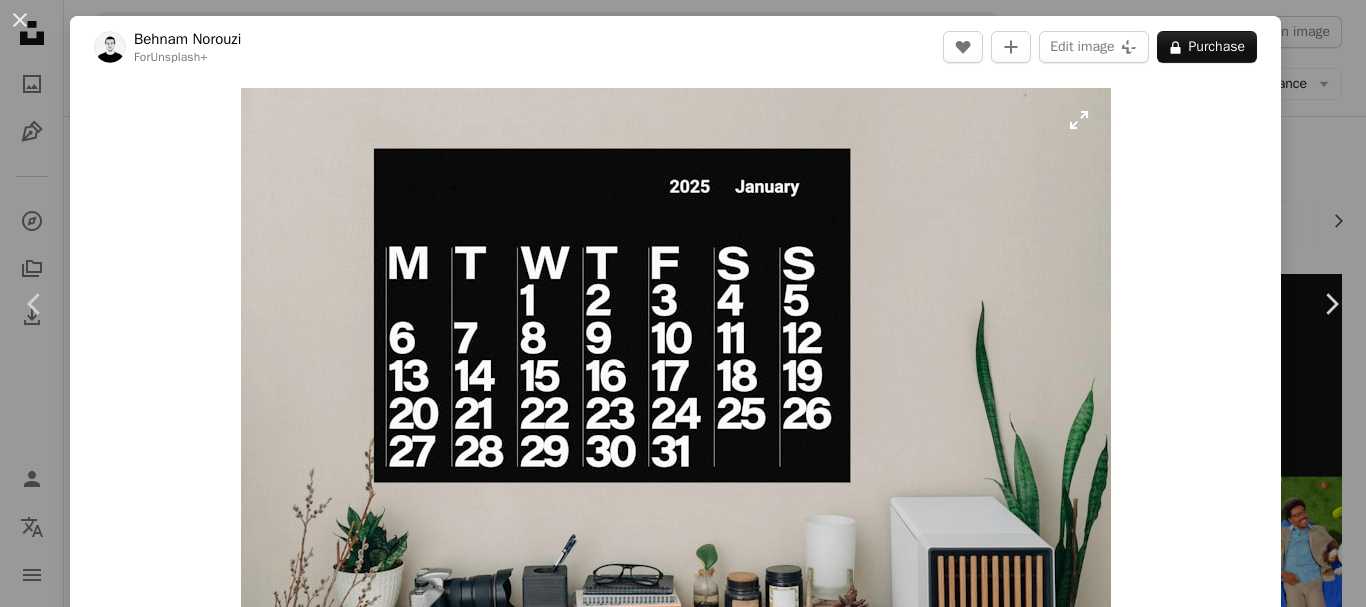 click at bounding box center (676, 378) 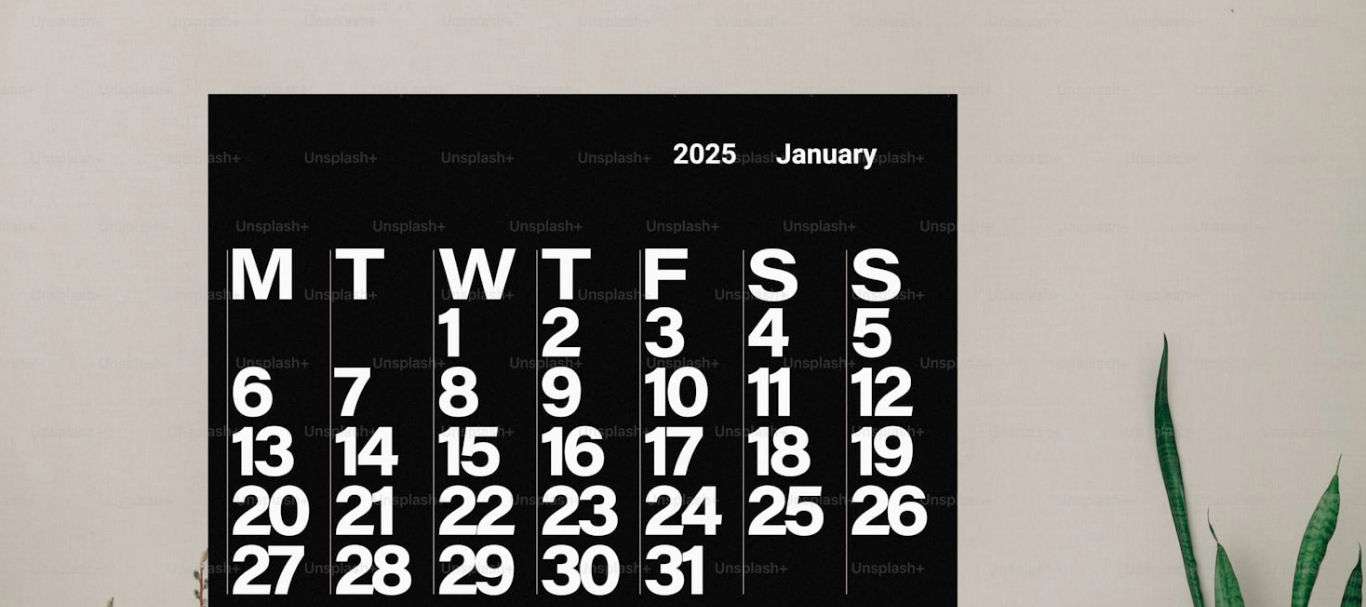 scroll, scrollTop: 143, scrollLeft: 0, axis: vertical 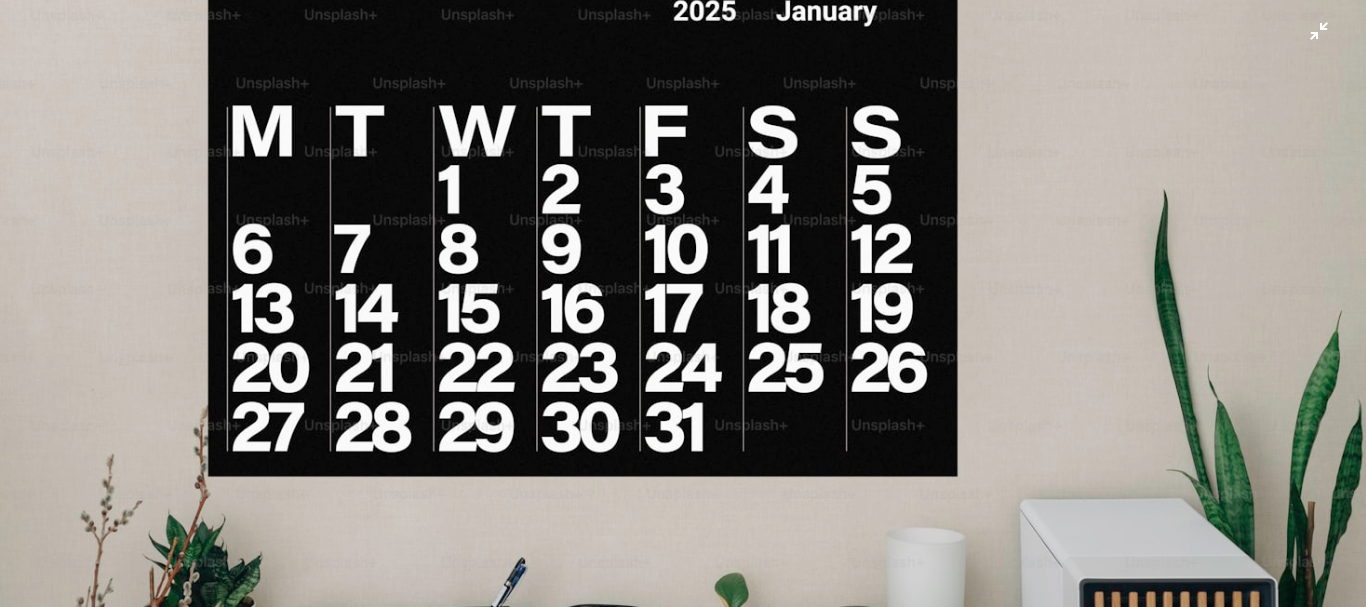 click at bounding box center (683, 312) 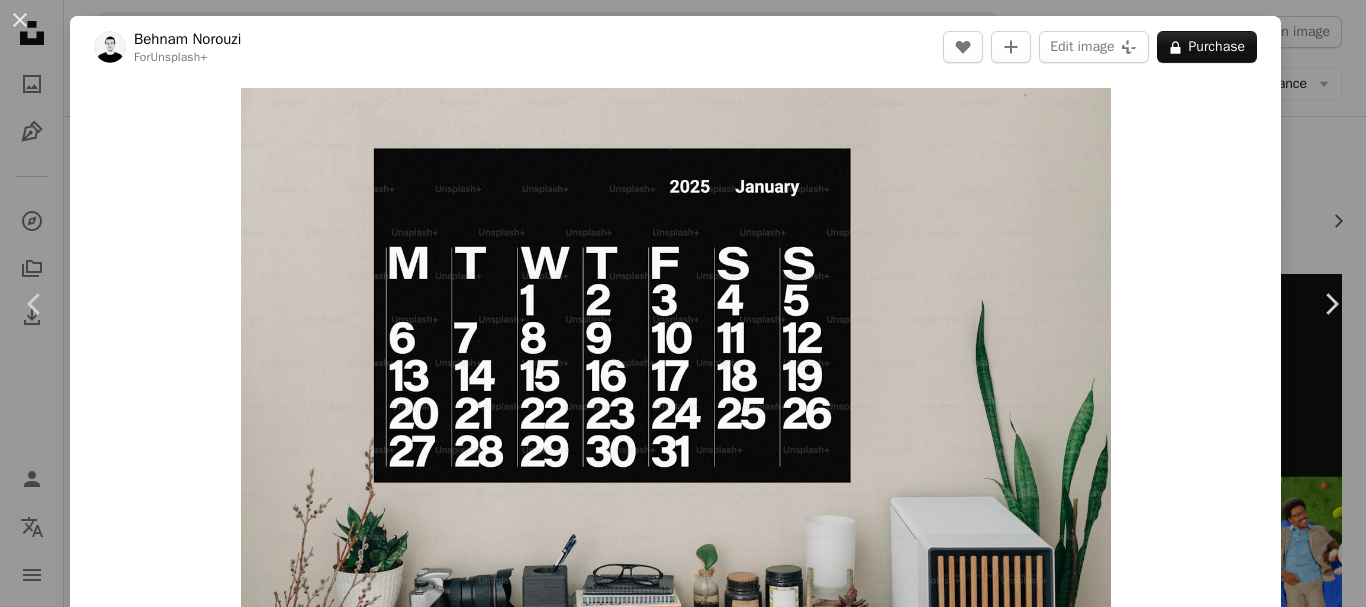 scroll, scrollTop: 61, scrollLeft: 0, axis: vertical 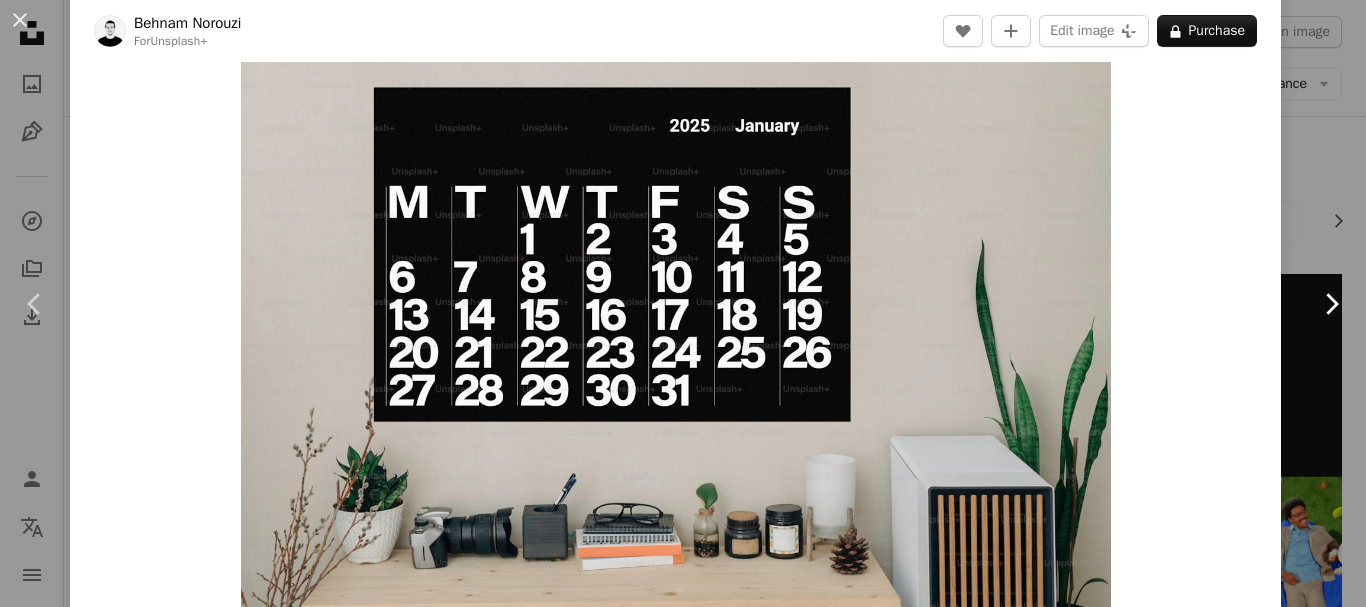 click 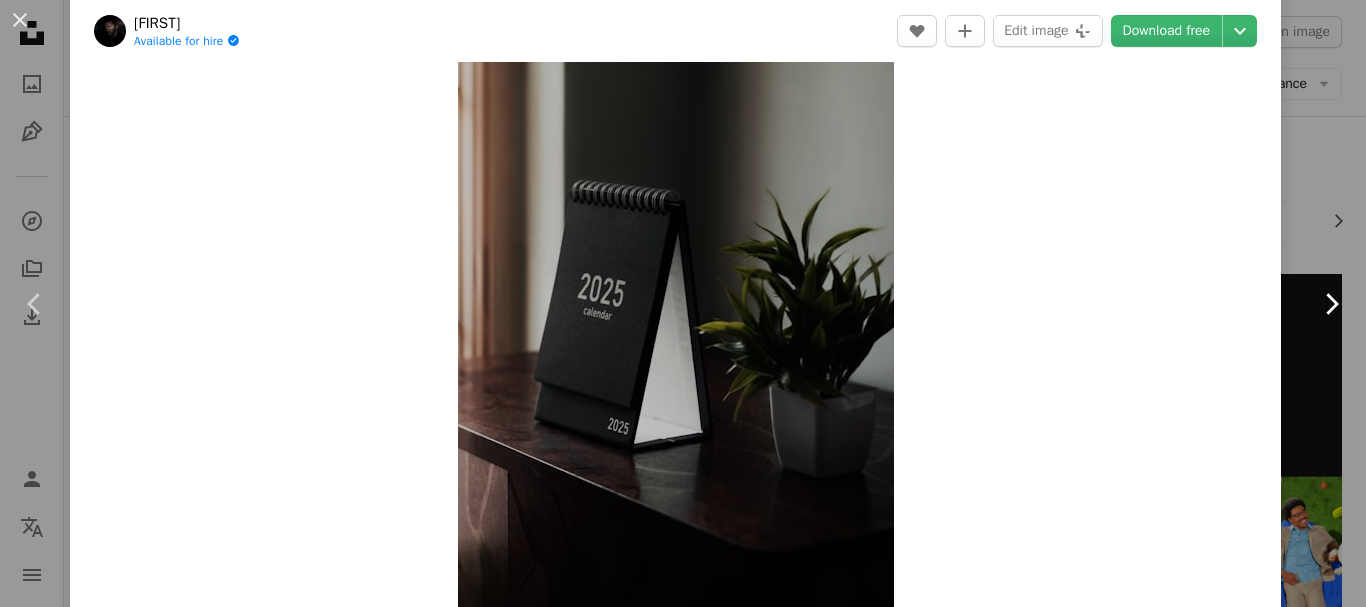 scroll, scrollTop: 0, scrollLeft: 0, axis: both 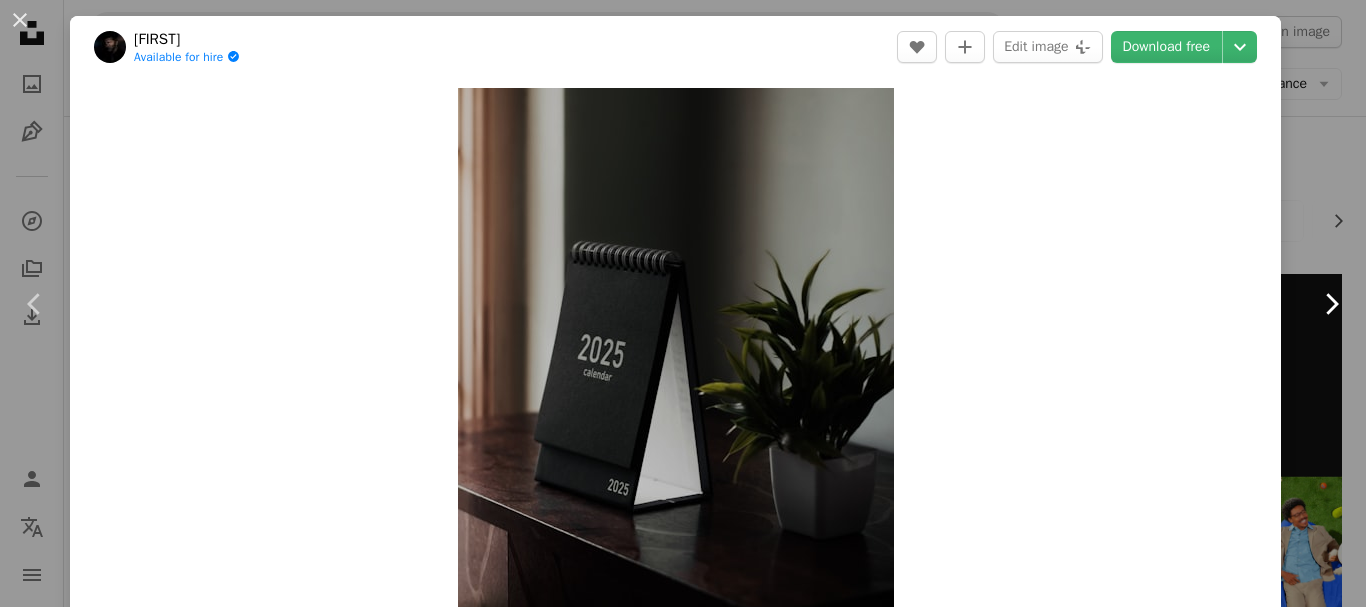 click 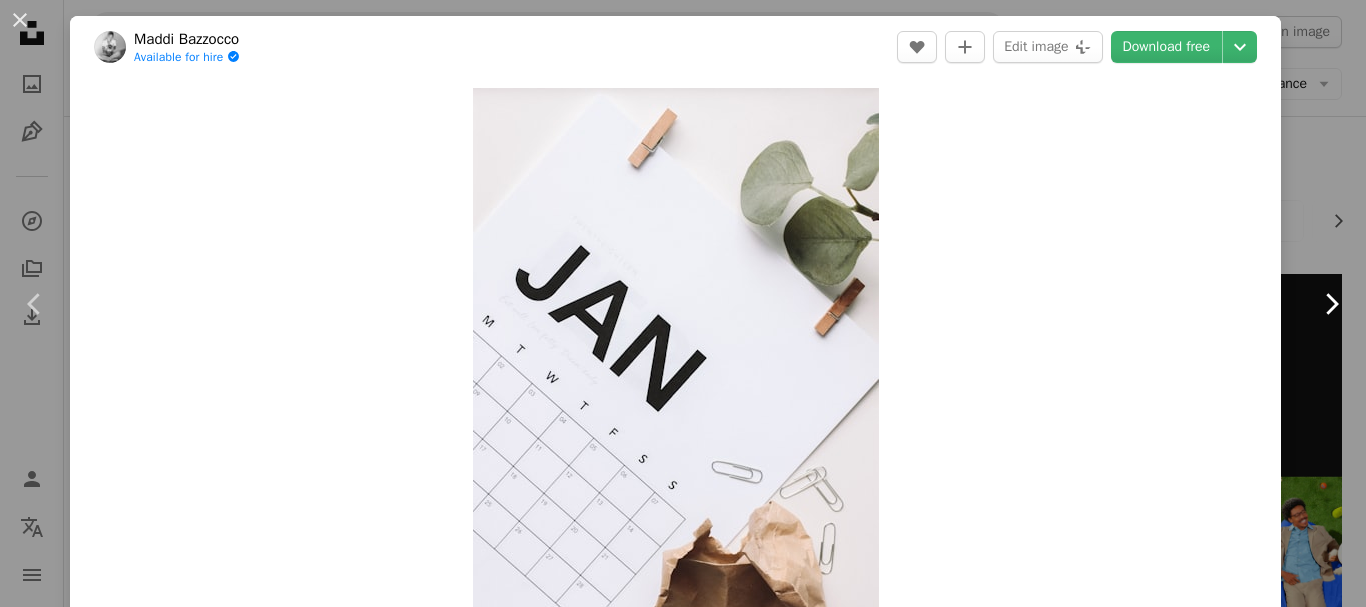 click 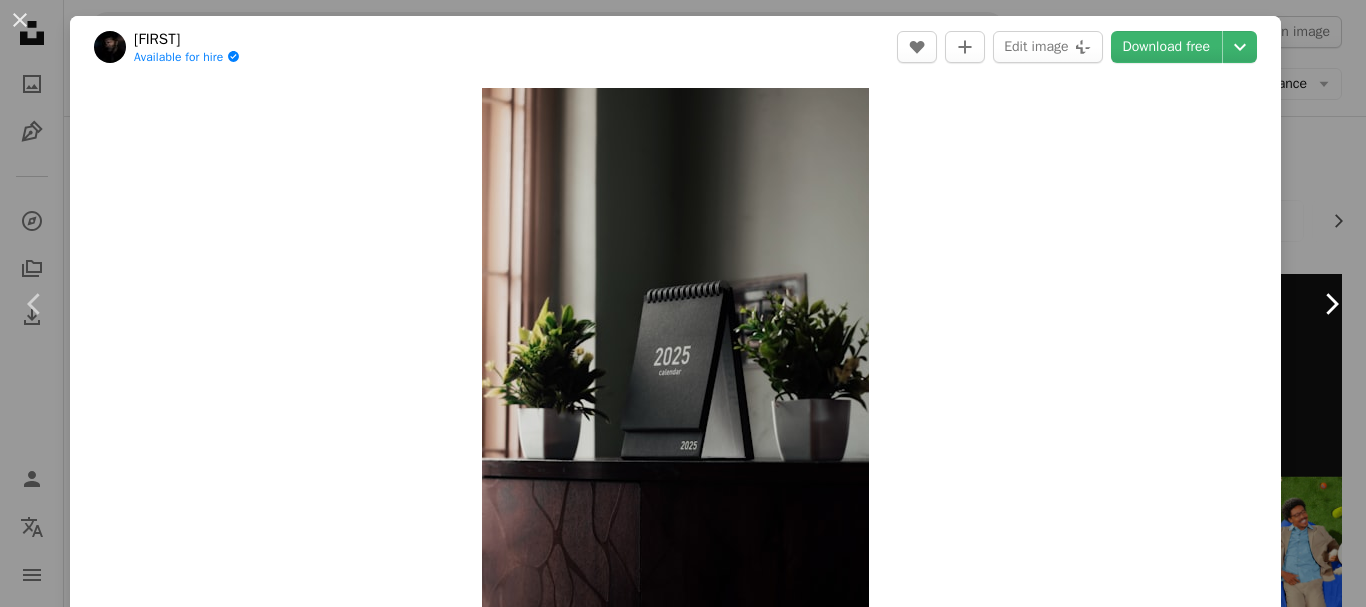 click 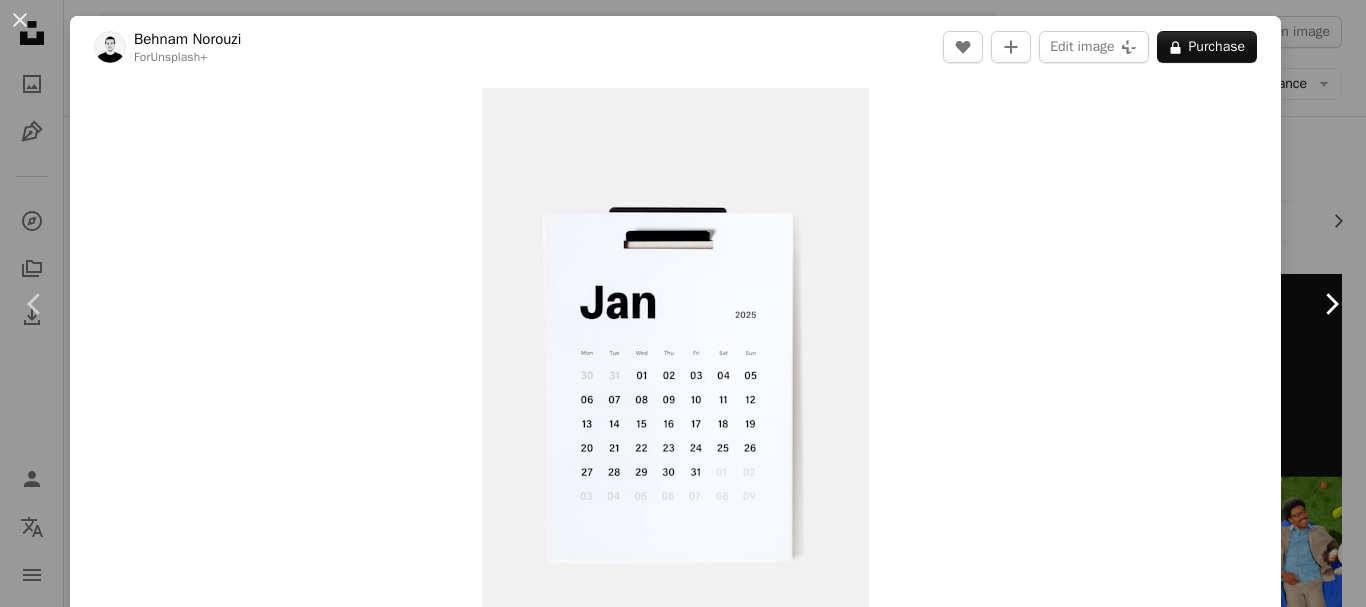 click 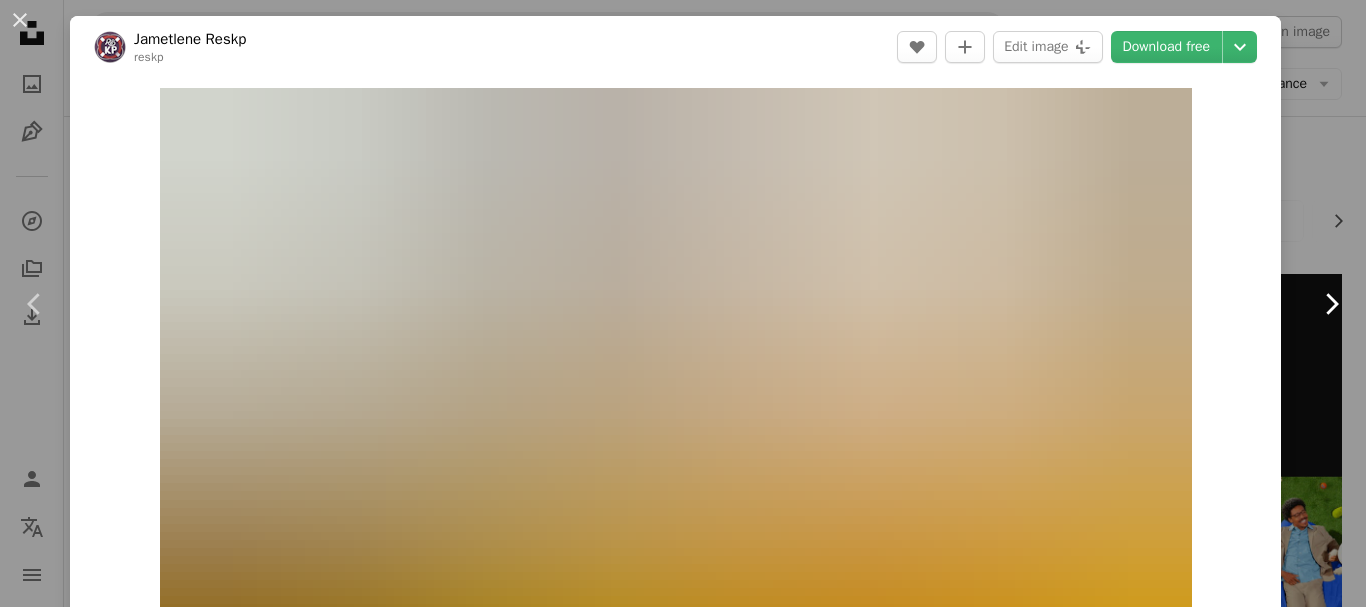 click 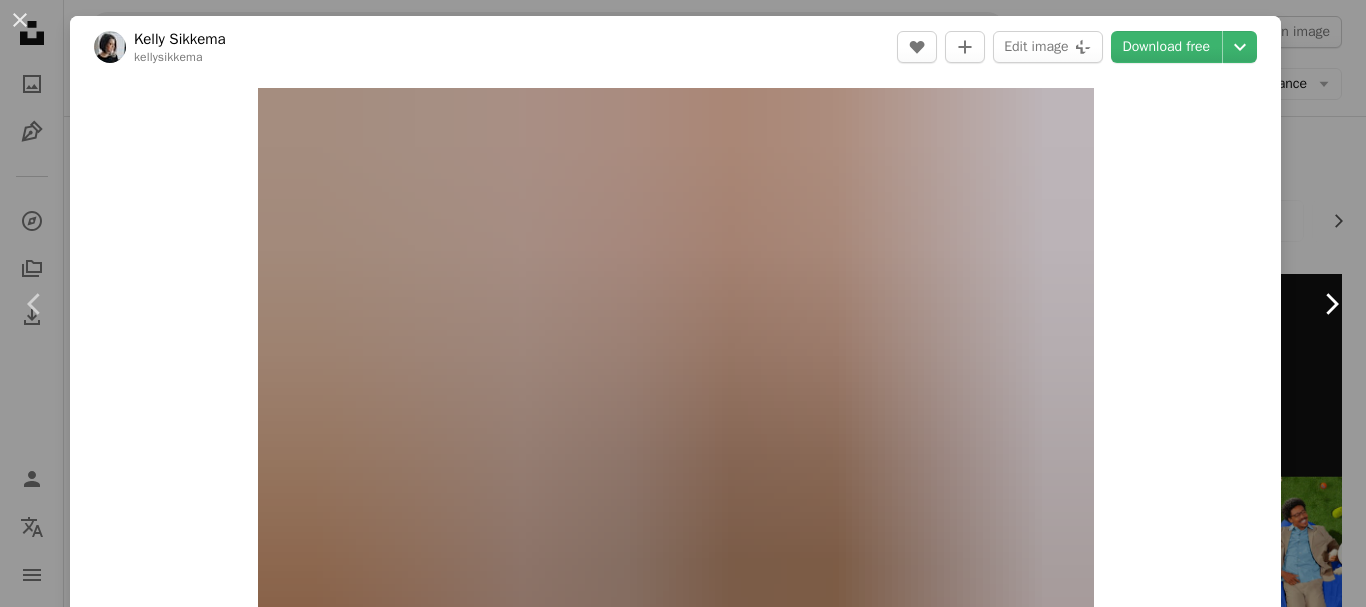 click 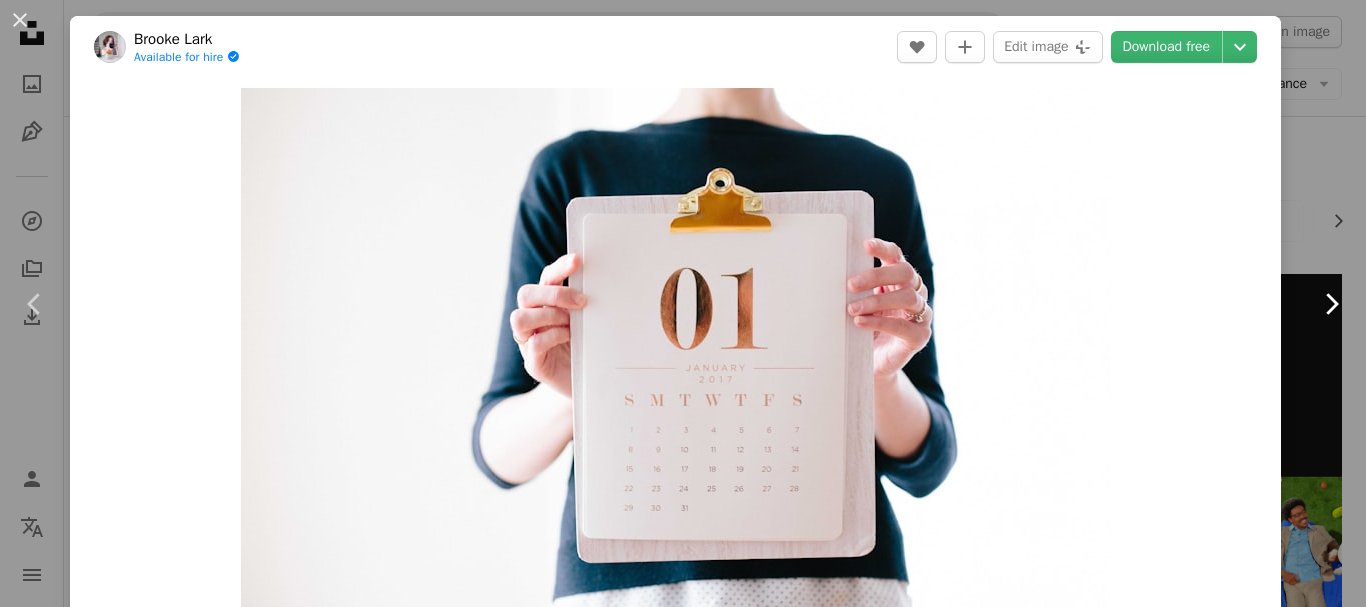 click 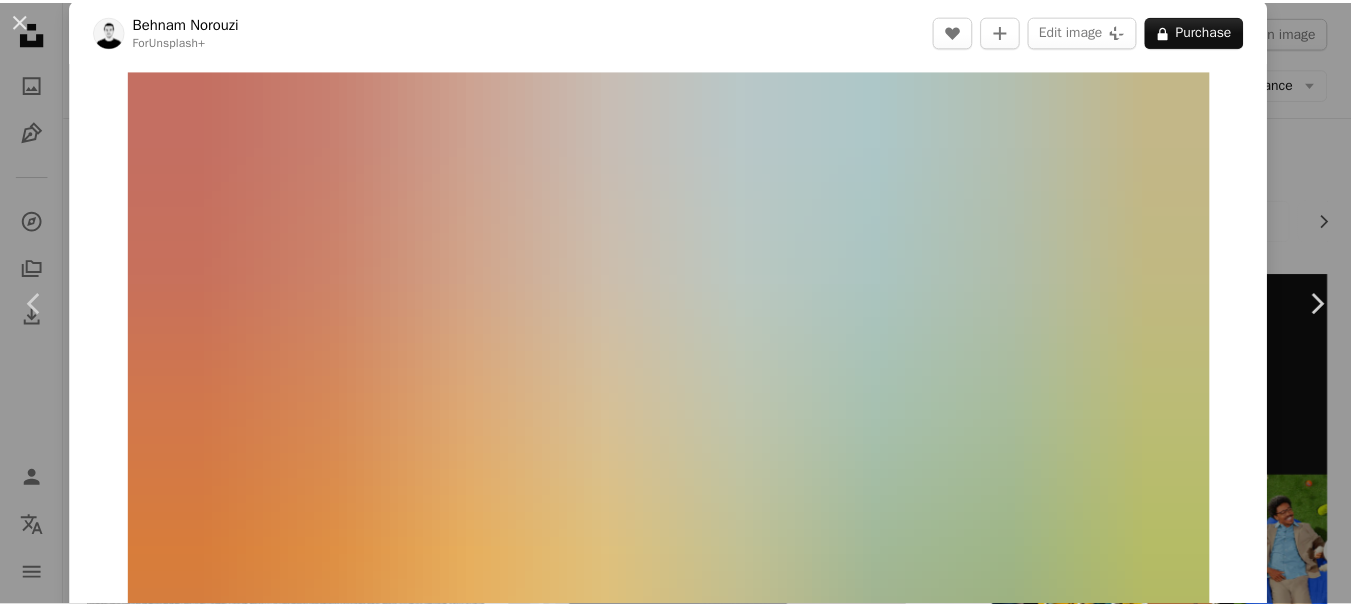 scroll, scrollTop: 0, scrollLeft: 0, axis: both 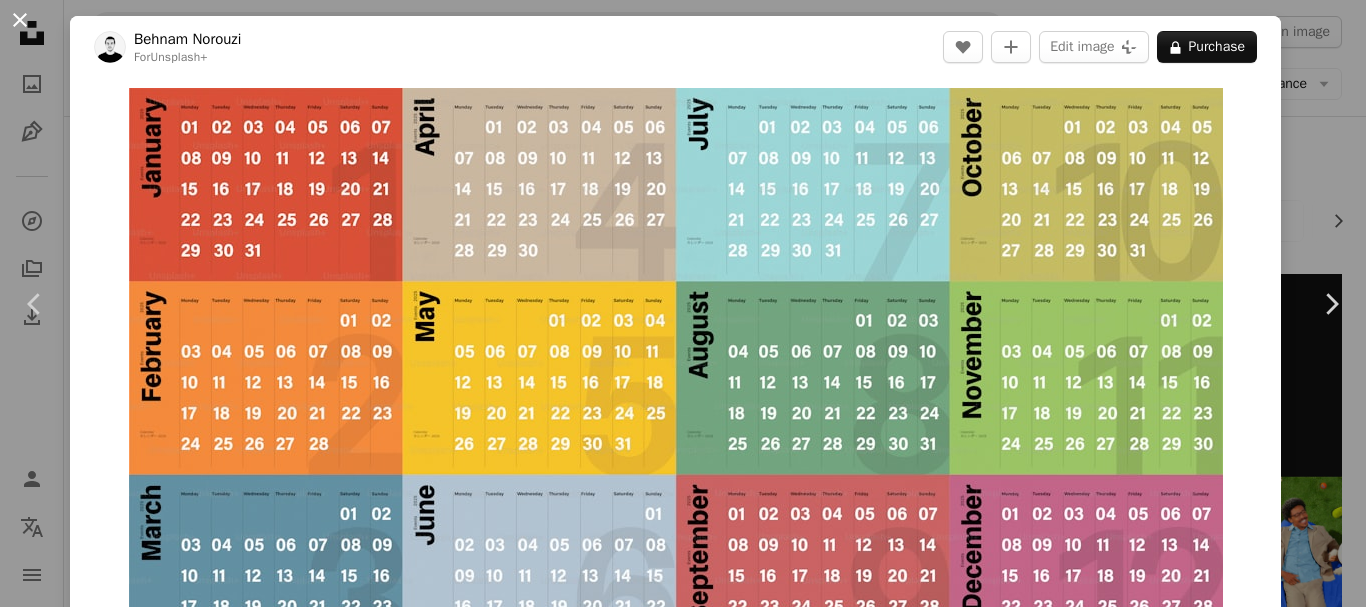 click on "An X shape" at bounding box center (20, 20) 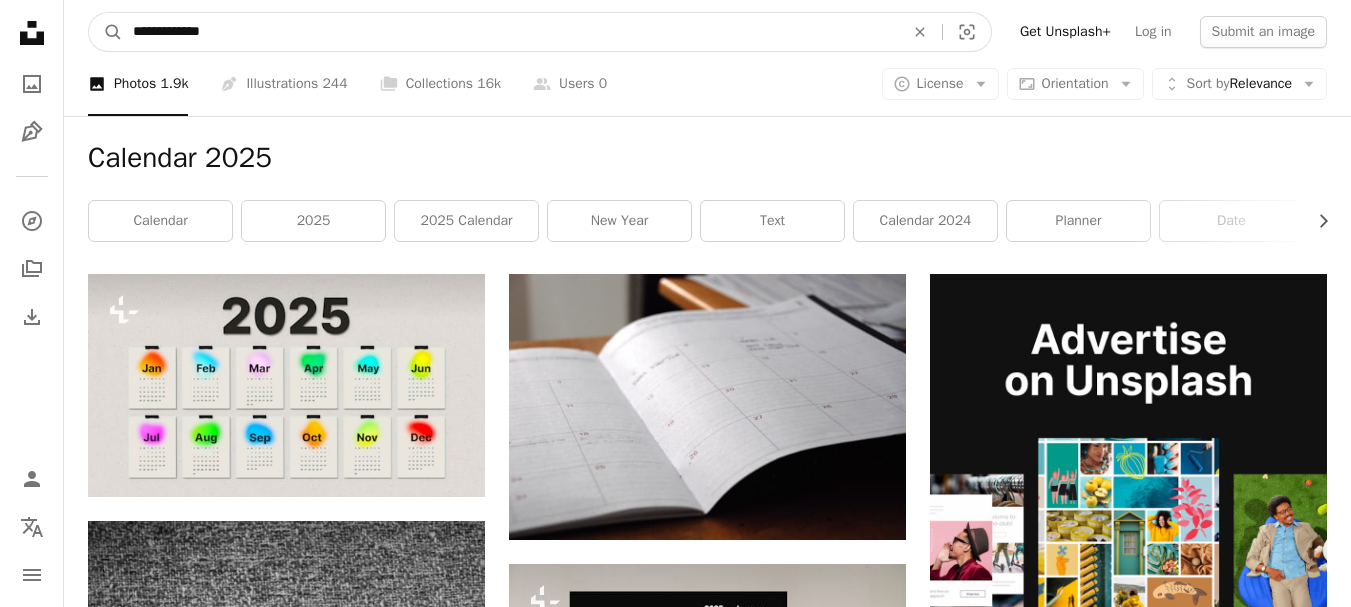 click on "**********" at bounding box center [510, 32] 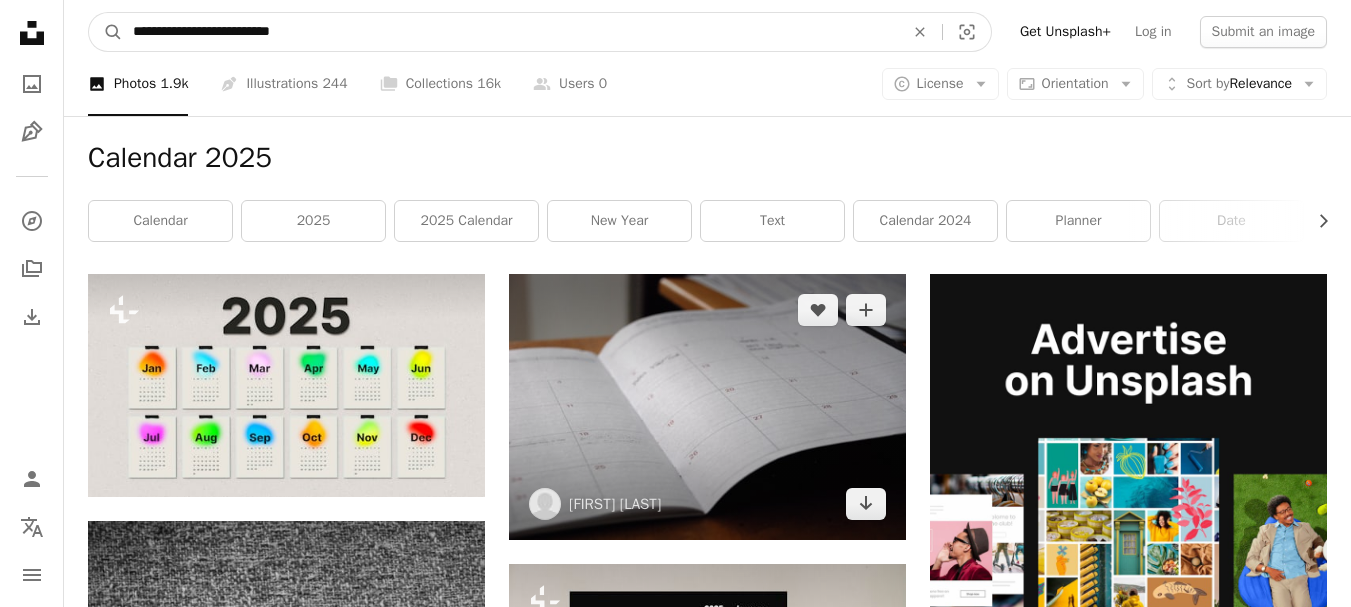 type on "**********" 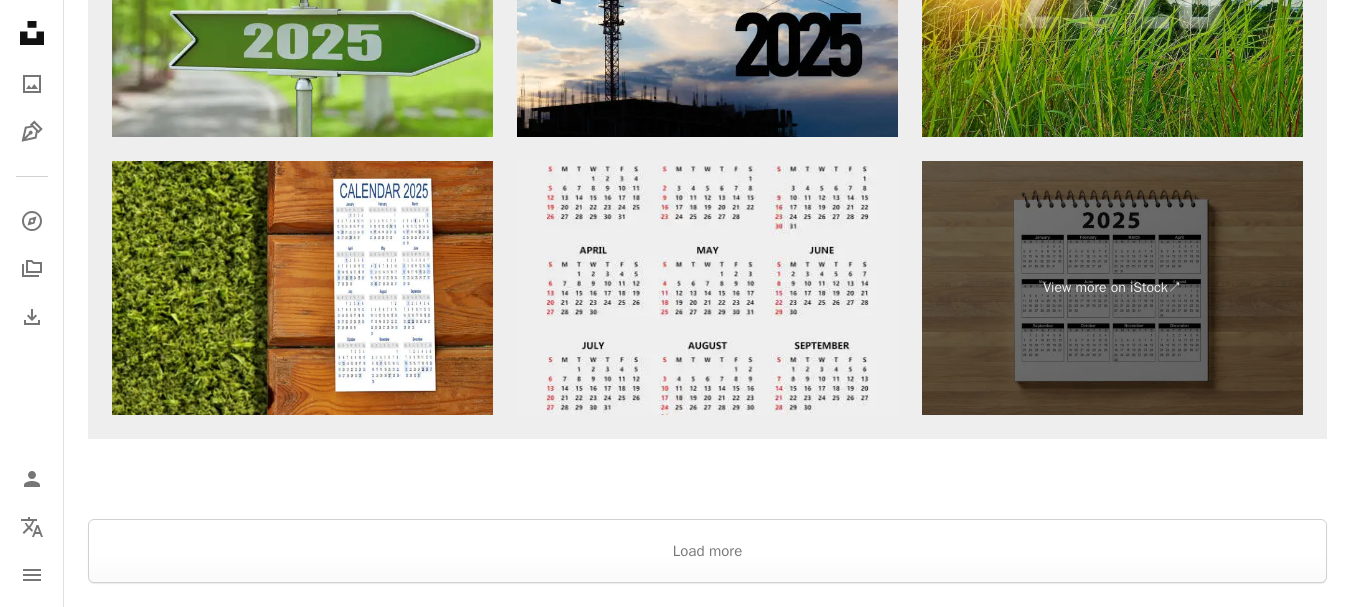 scroll, scrollTop: 4544, scrollLeft: 0, axis: vertical 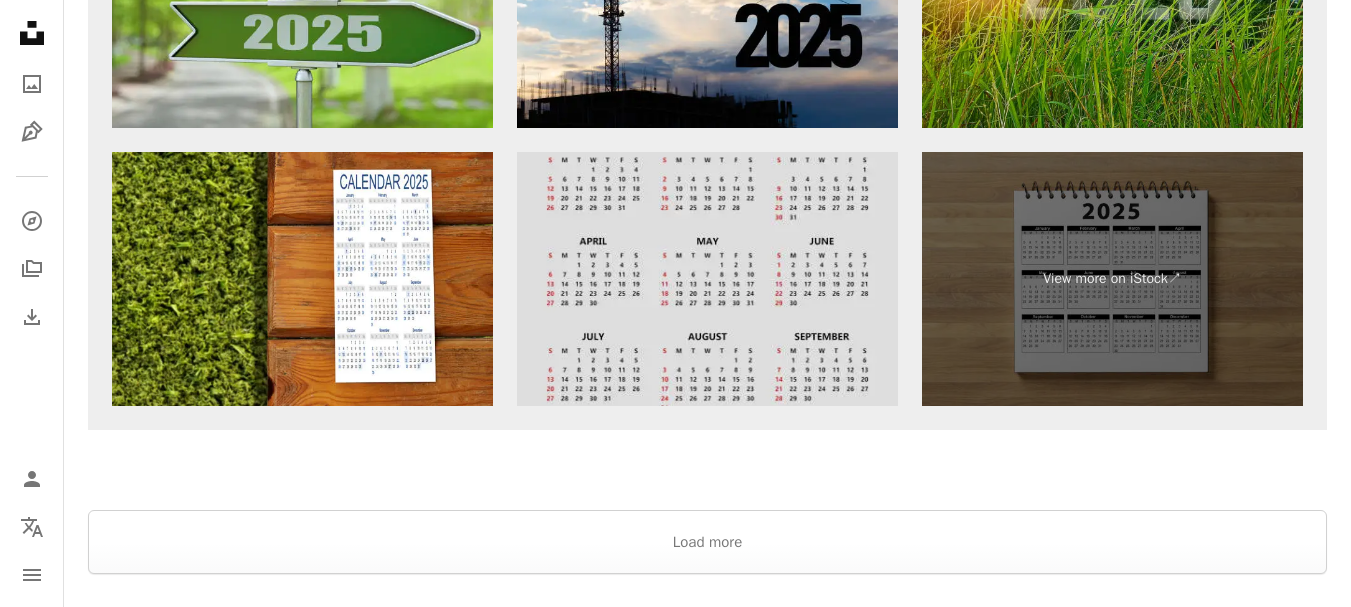 click at bounding box center [707, 279] 